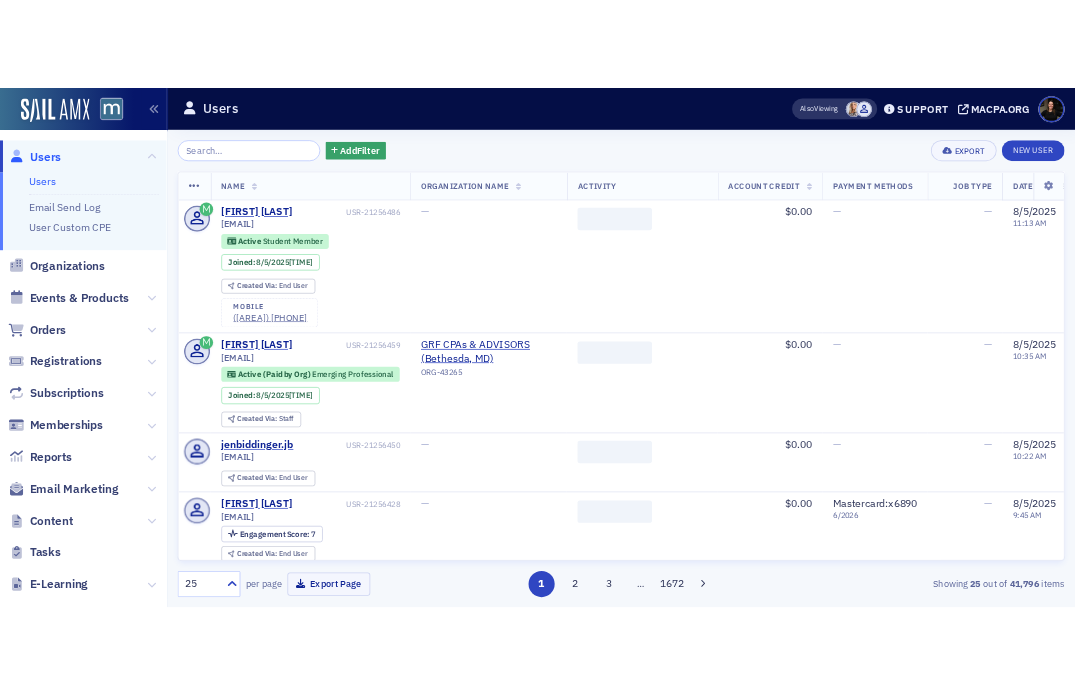 scroll, scrollTop: 0, scrollLeft: 0, axis: both 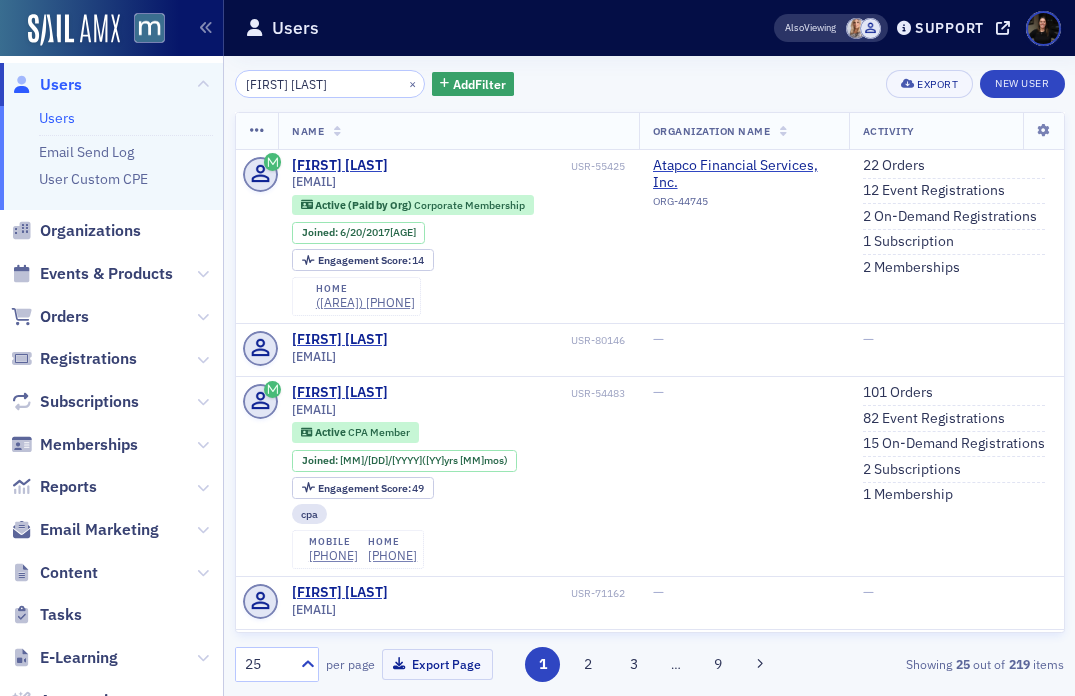 type on "[FIRST] [LAST]" 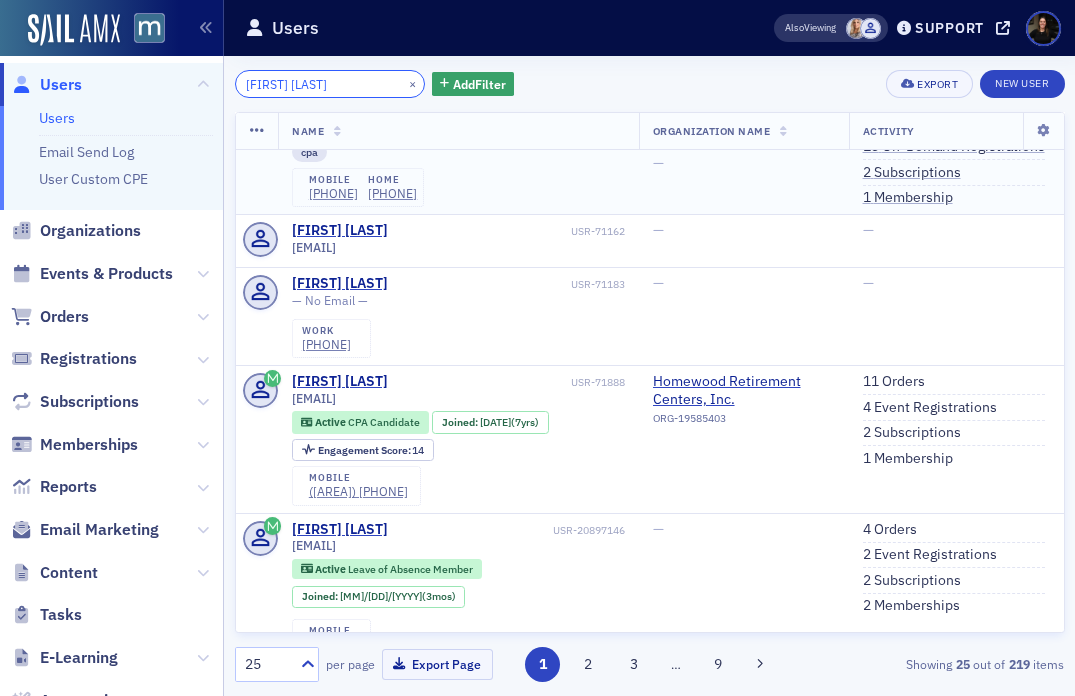 scroll, scrollTop: 0, scrollLeft: 0, axis: both 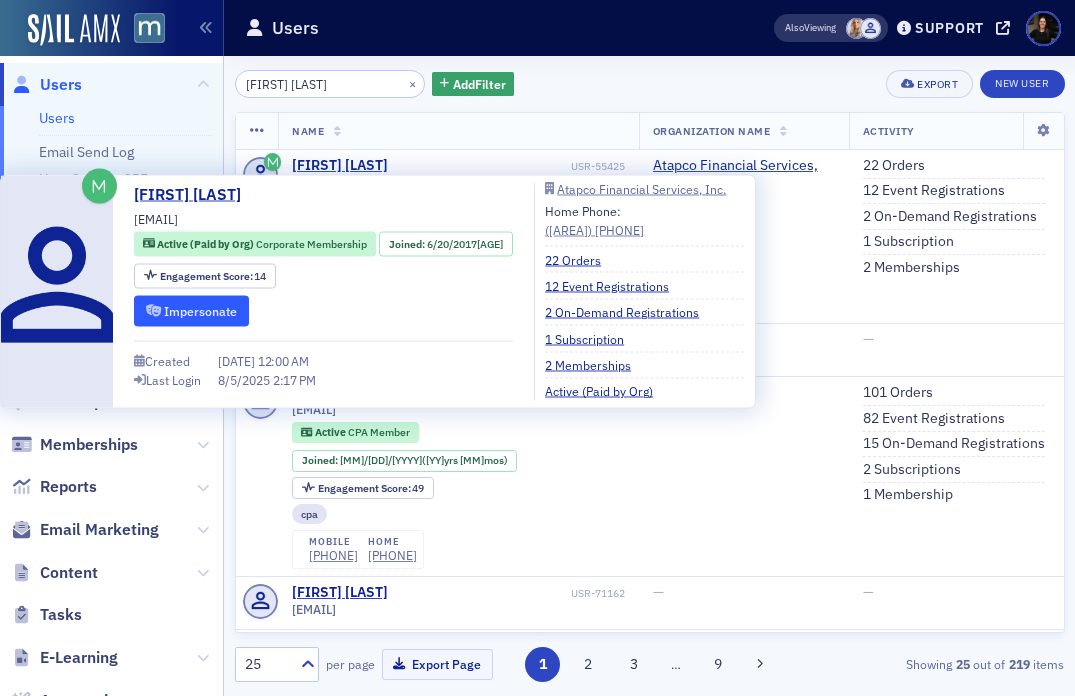 click on "Impersonate" at bounding box center [191, 310] 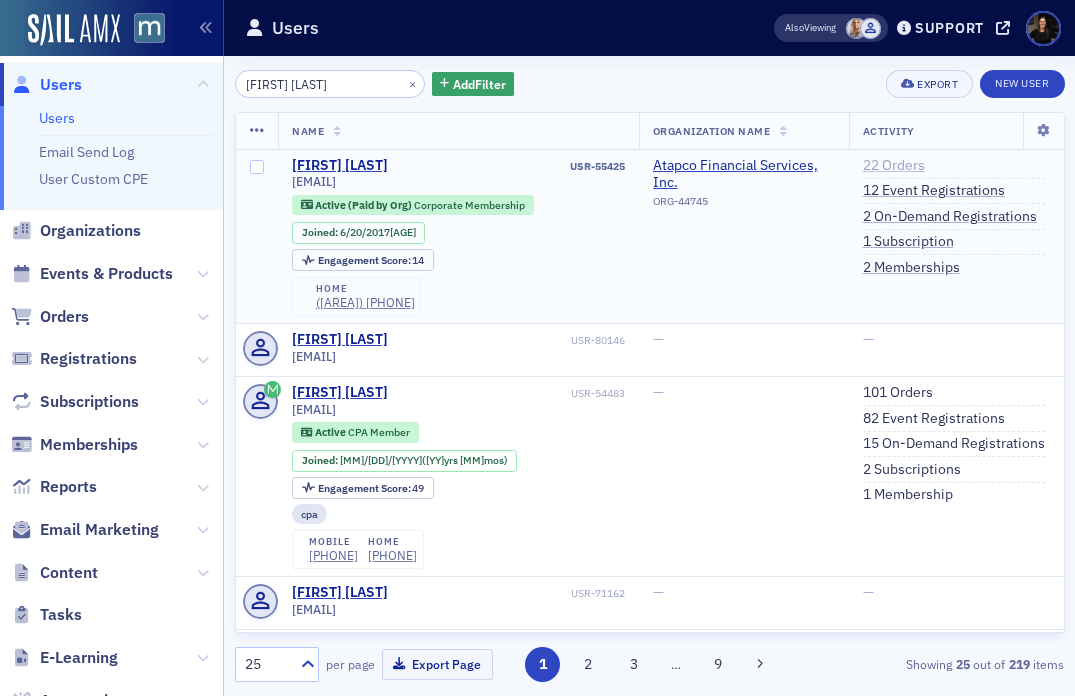 click on "22   Orders" 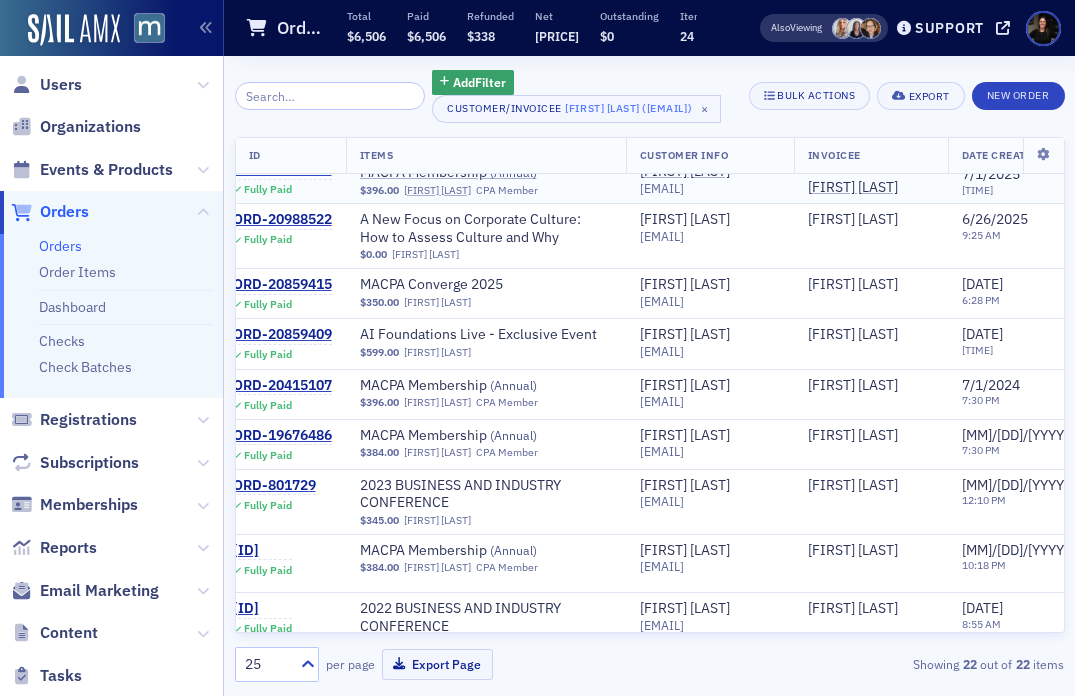 scroll, scrollTop: 0, scrollLeft: 17, axis: horizontal 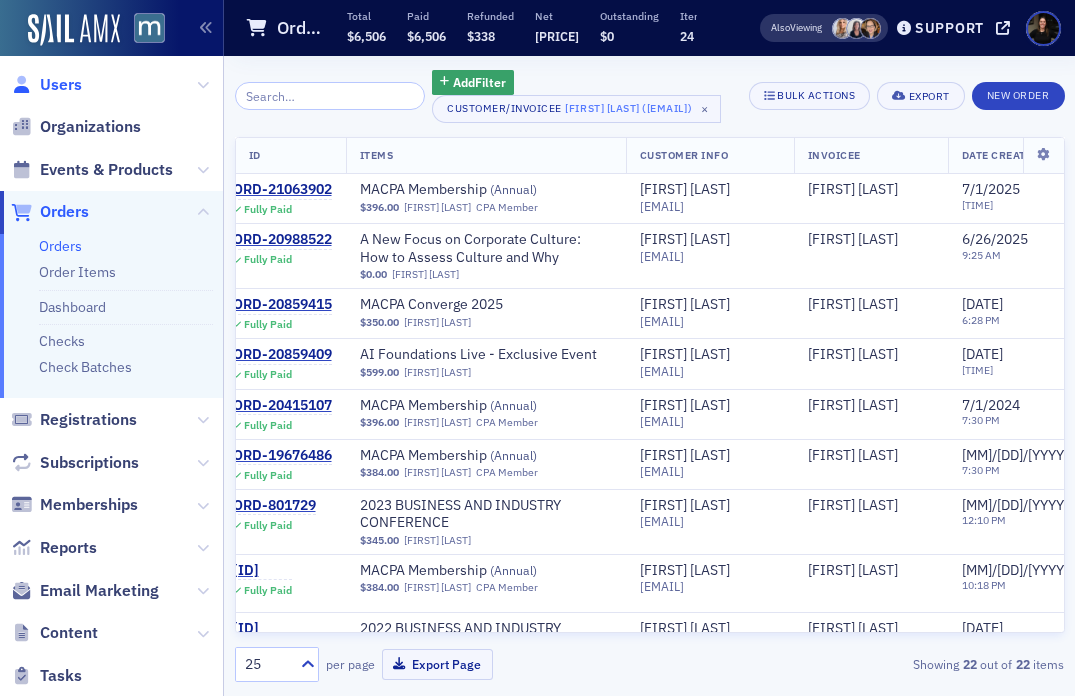 click on "Users" 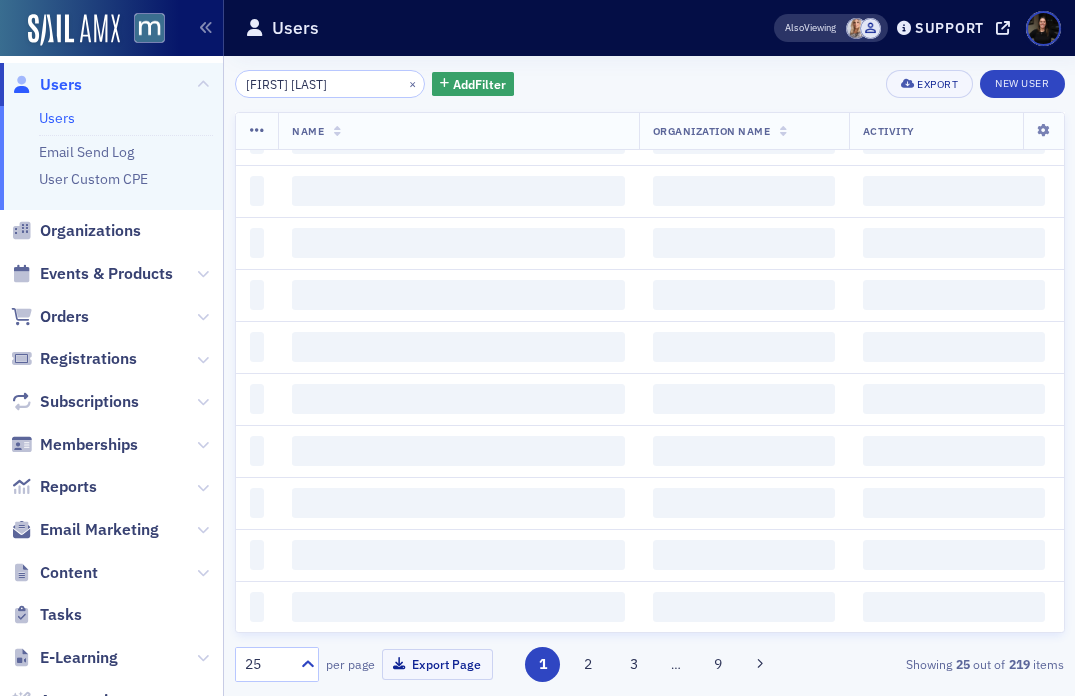 scroll, scrollTop: 97, scrollLeft: 0, axis: vertical 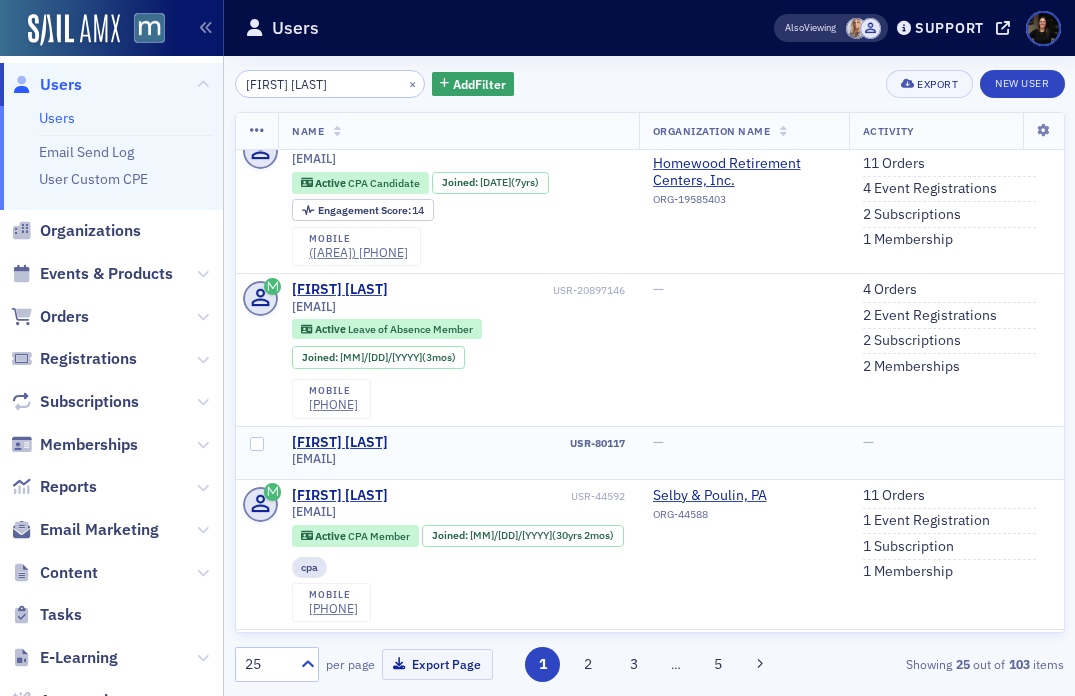 type on "[FIRST] [LAST]" 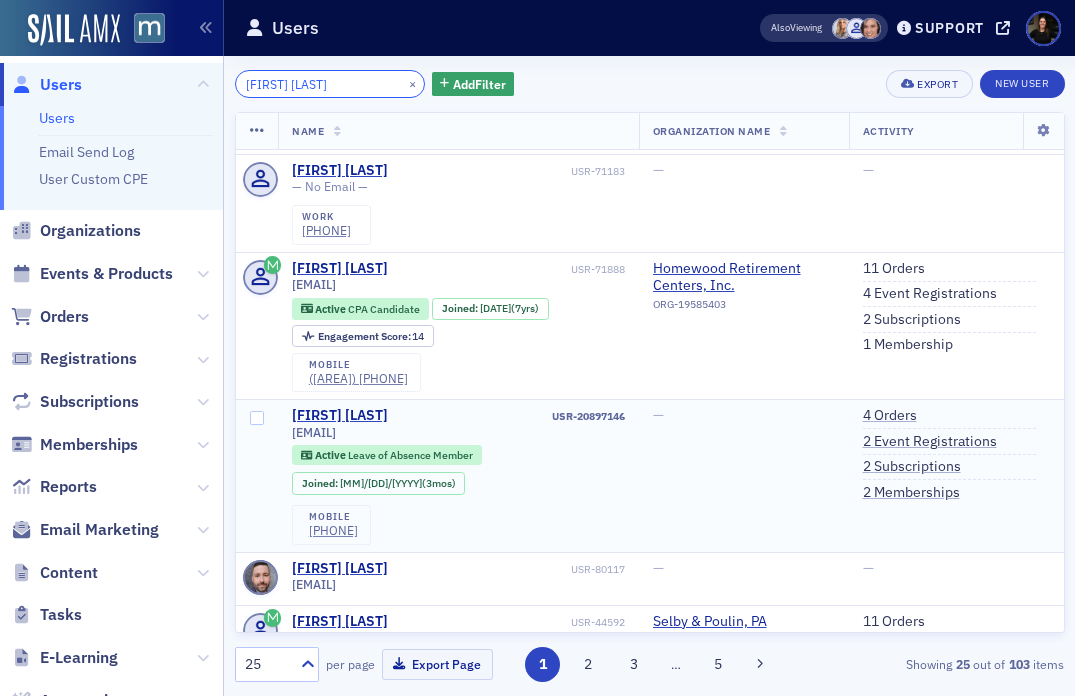 scroll, scrollTop: 0, scrollLeft: 0, axis: both 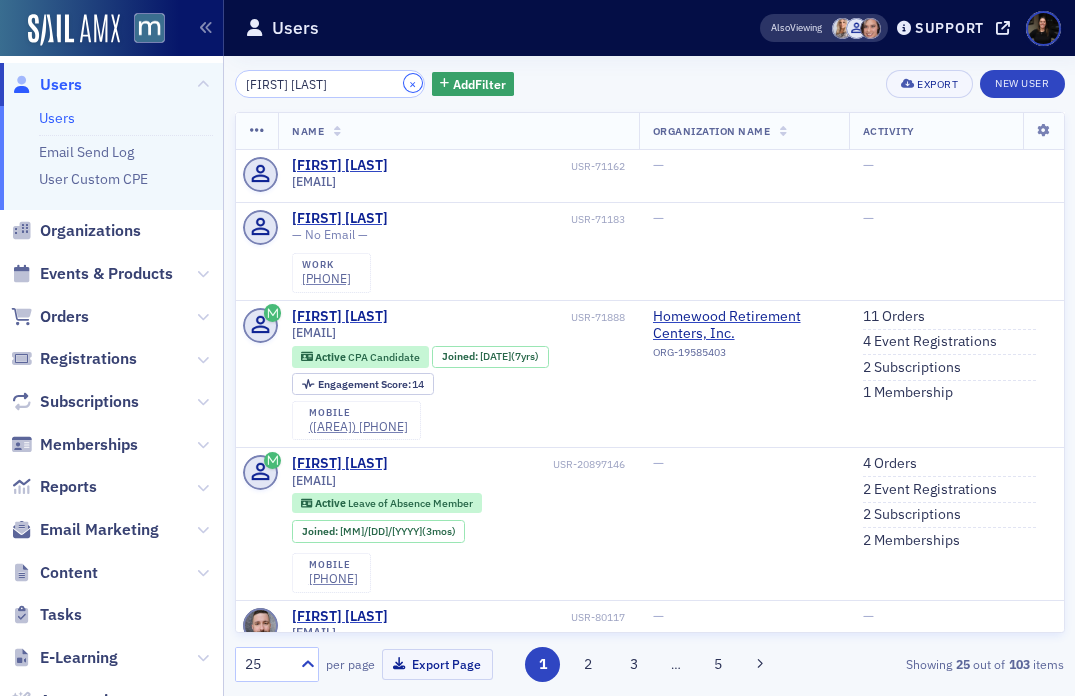 click on "×" 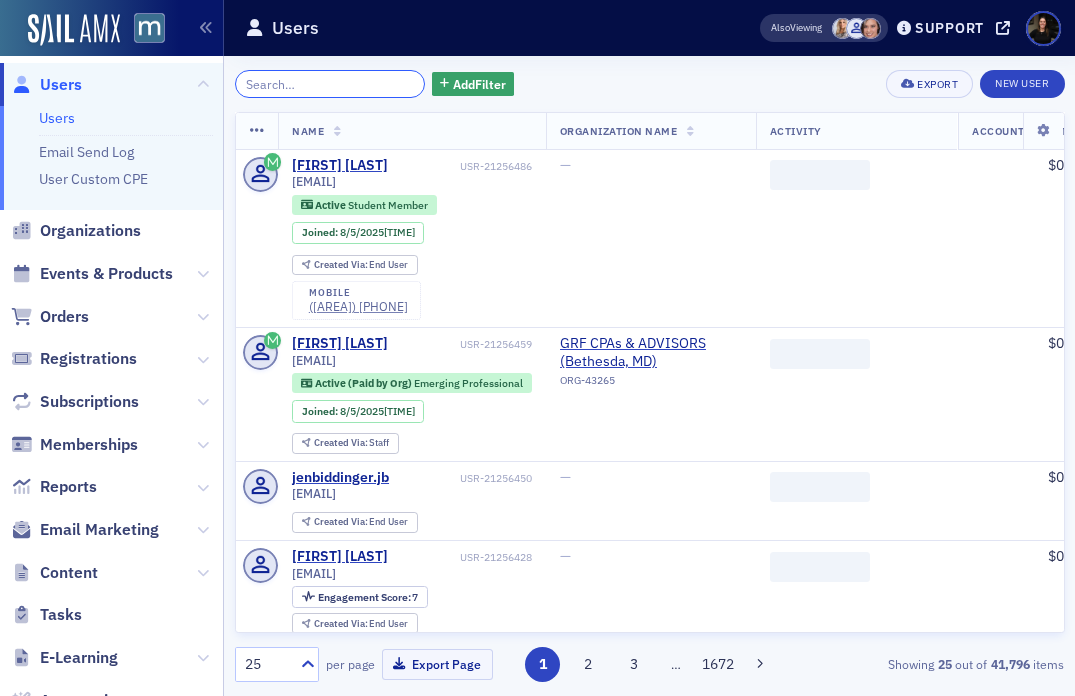 click 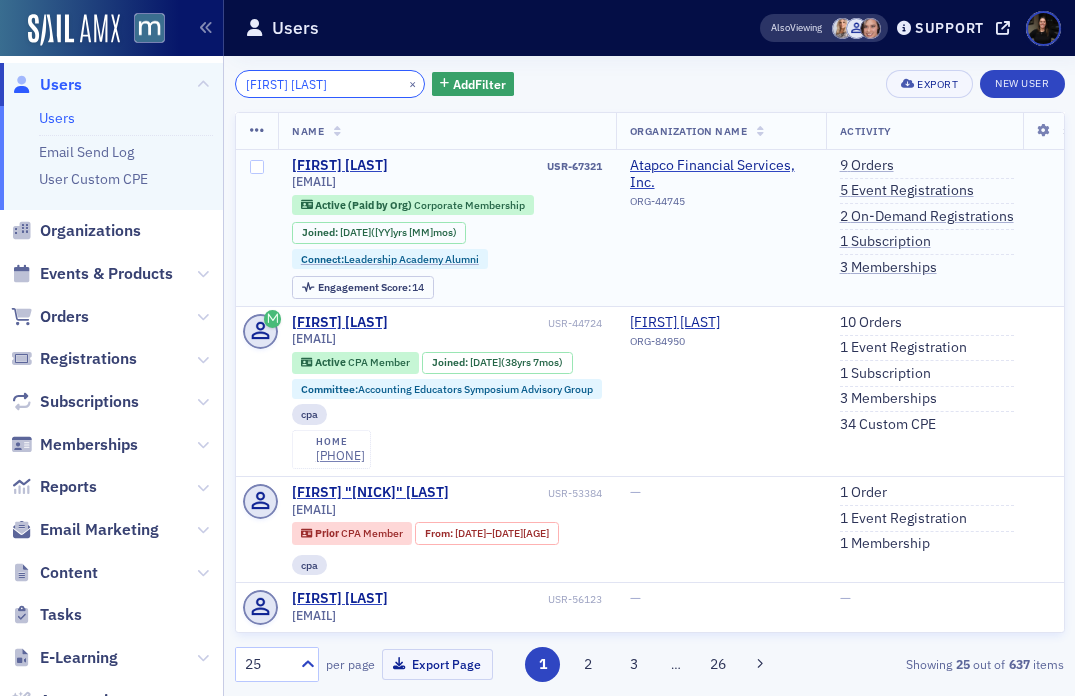 type on "[FIRST] [LAST]" 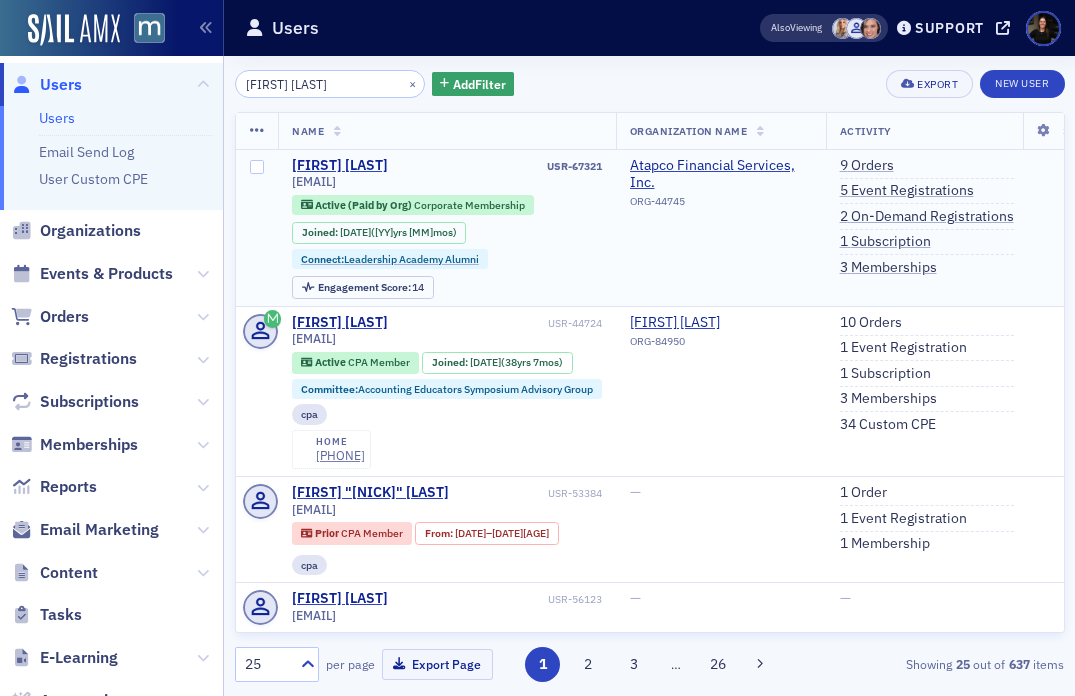 drag, startPoint x: 289, startPoint y: 178, endPoint x: 481, endPoint y: 179, distance: 192.00261 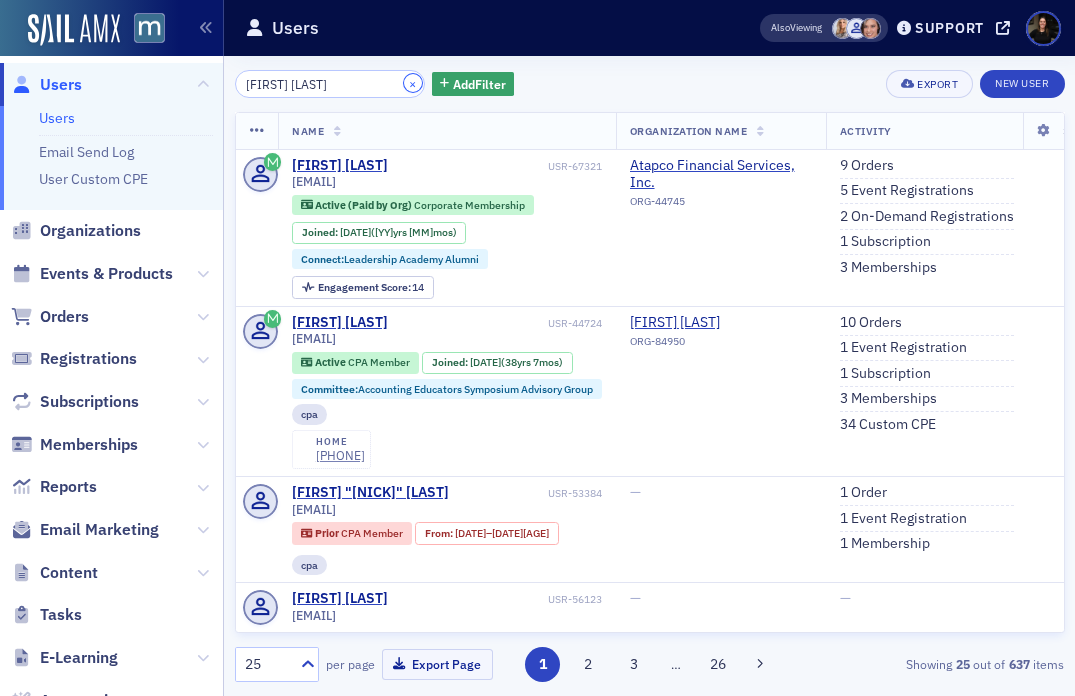 click on "×" 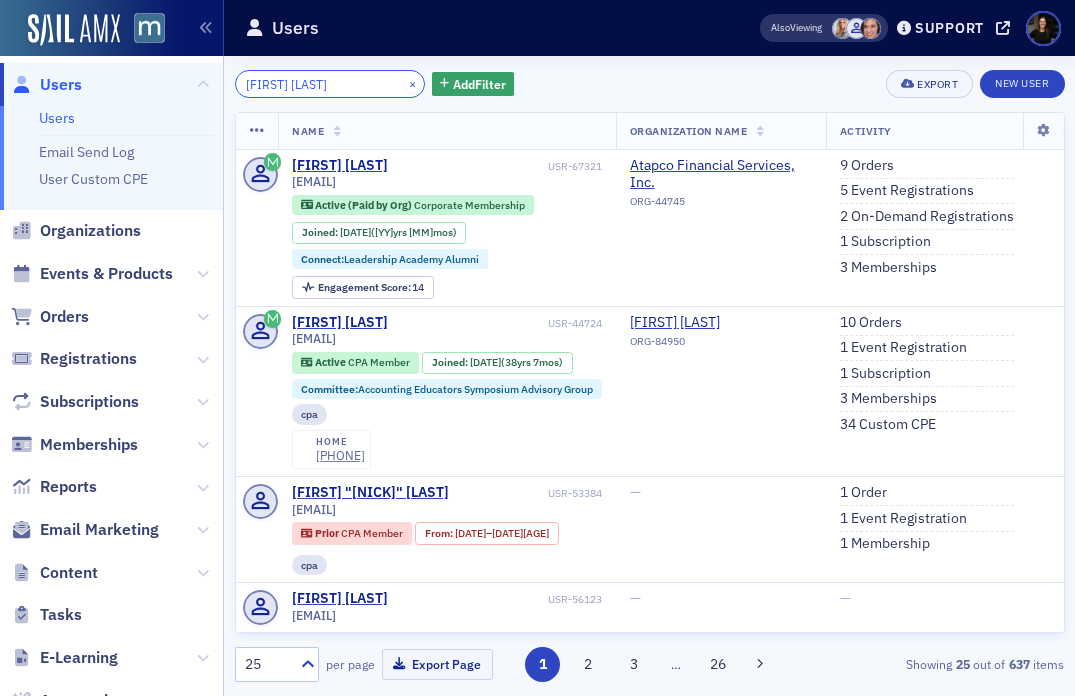 click on "[FIRST] [LAST]" 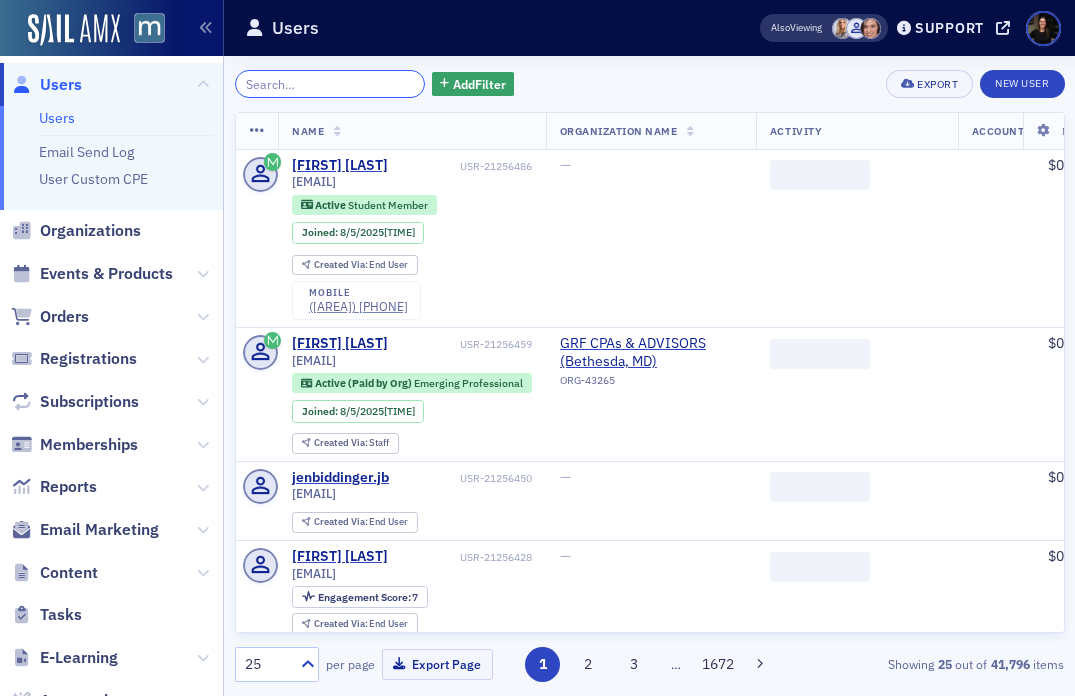 click 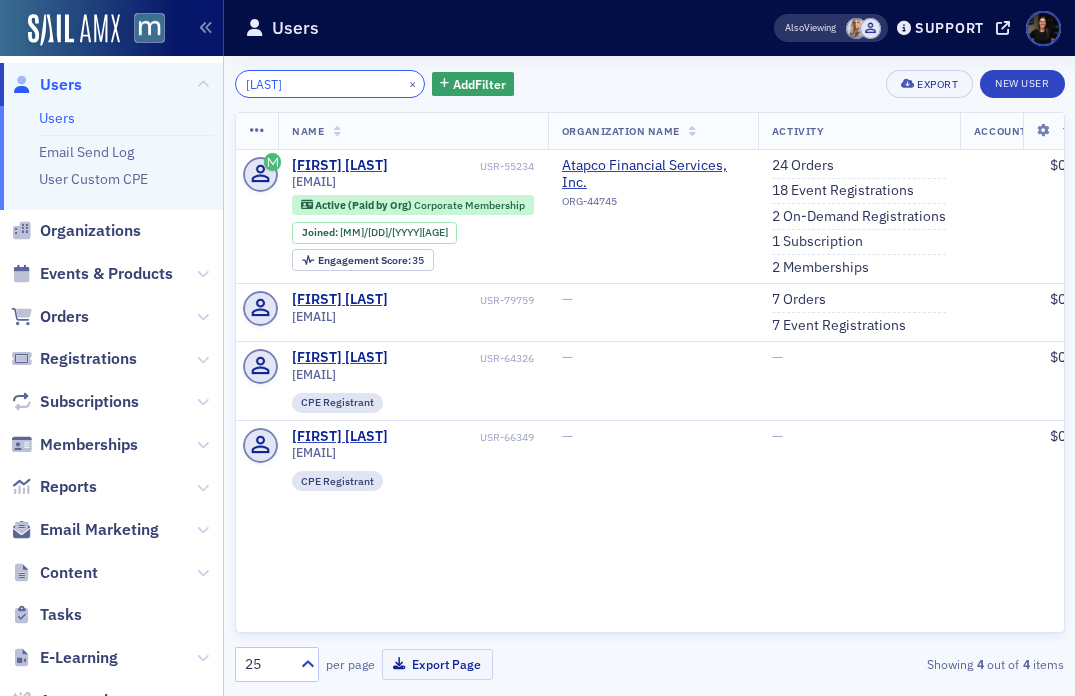 type on "[LAST]" 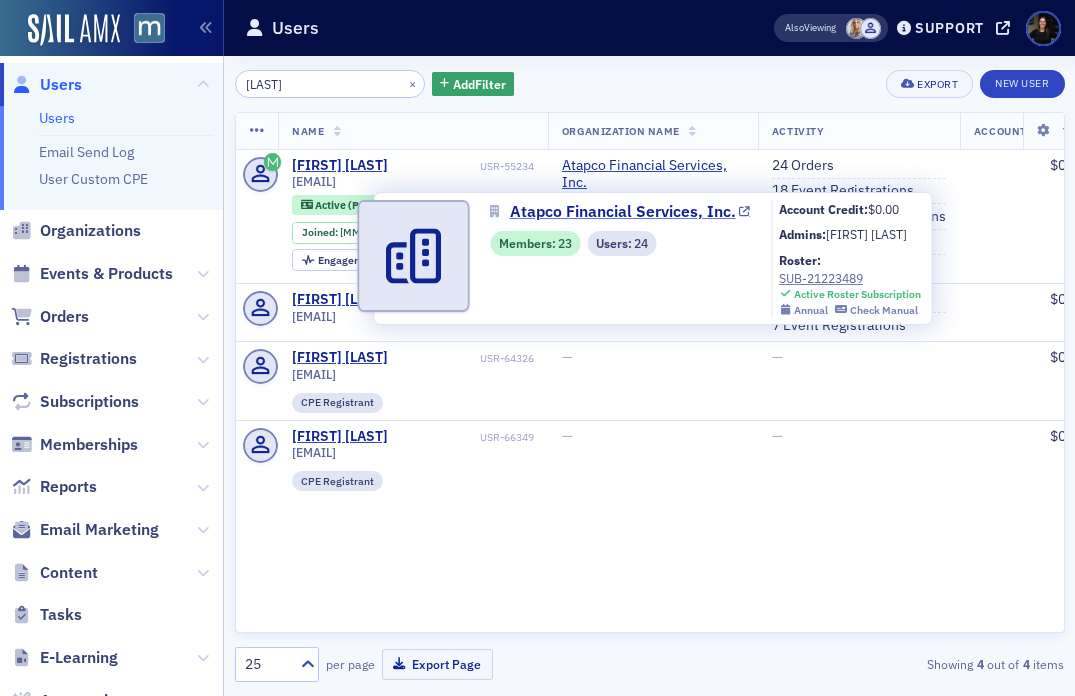 click on "Atapco Financial Services, Inc." at bounding box center (623, 212) 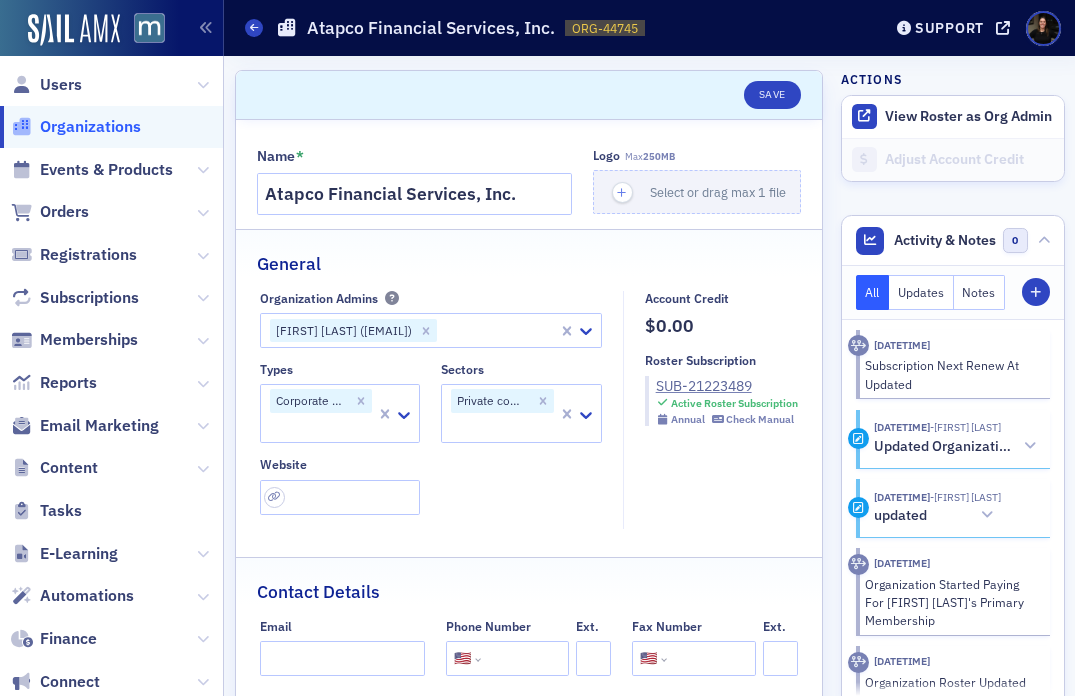 select on "US" 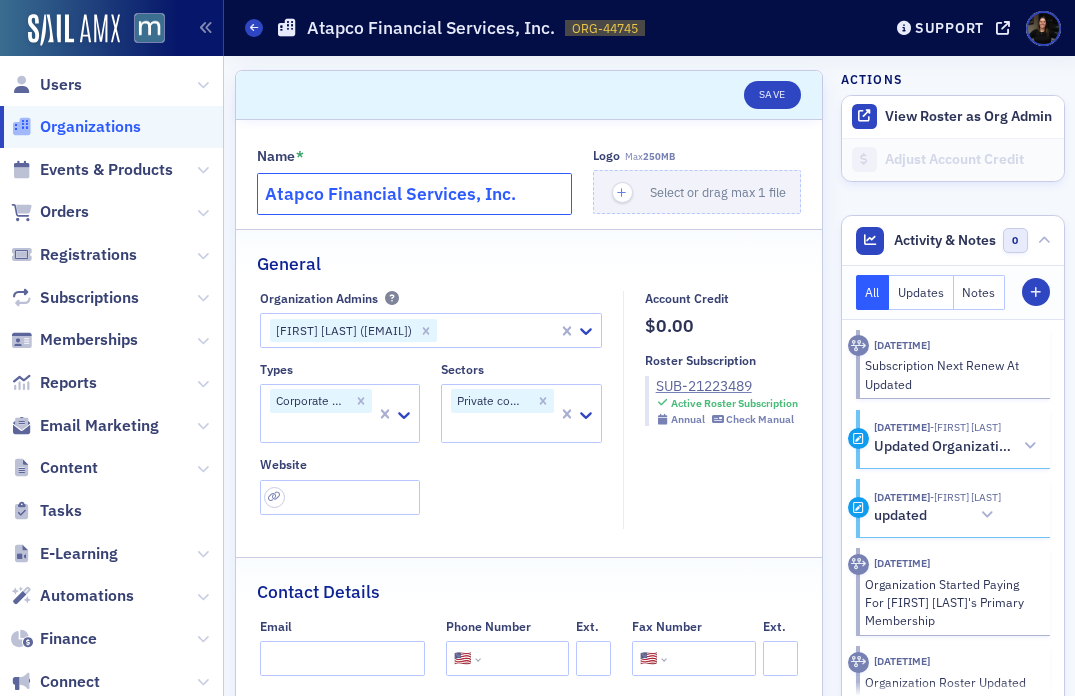 click on "Atapco Financial Services, Inc." 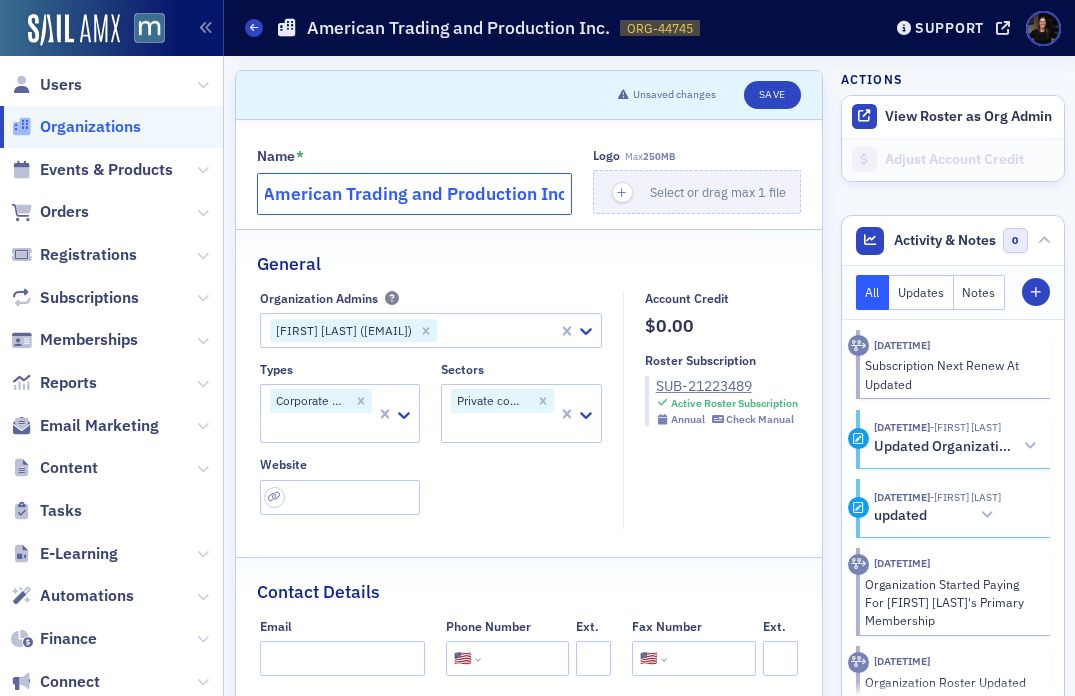 scroll, scrollTop: 0, scrollLeft: 7, axis: horizontal 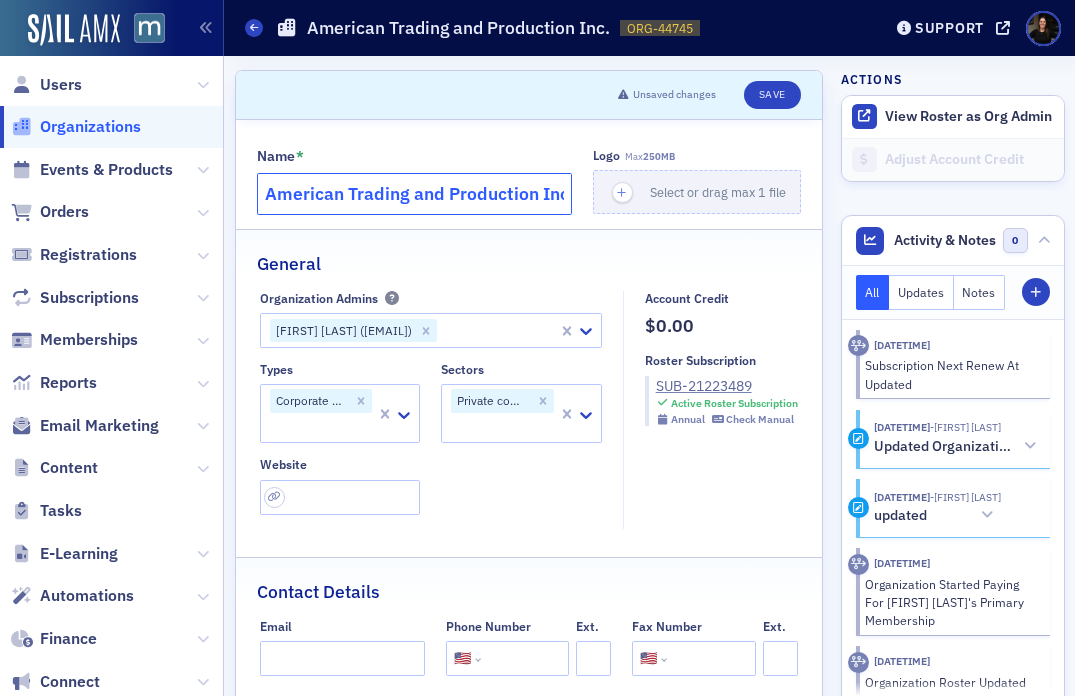 click on "American Trading and Production Inc." 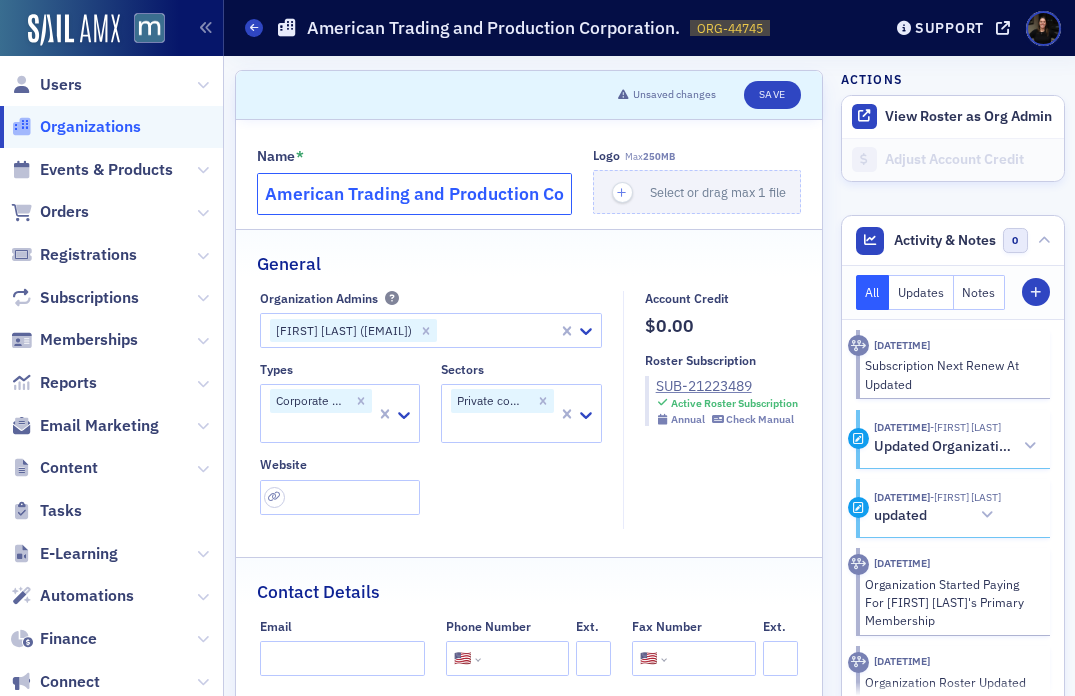 scroll, scrollTop: 0, scrollLeft: 72, axis: horizontal 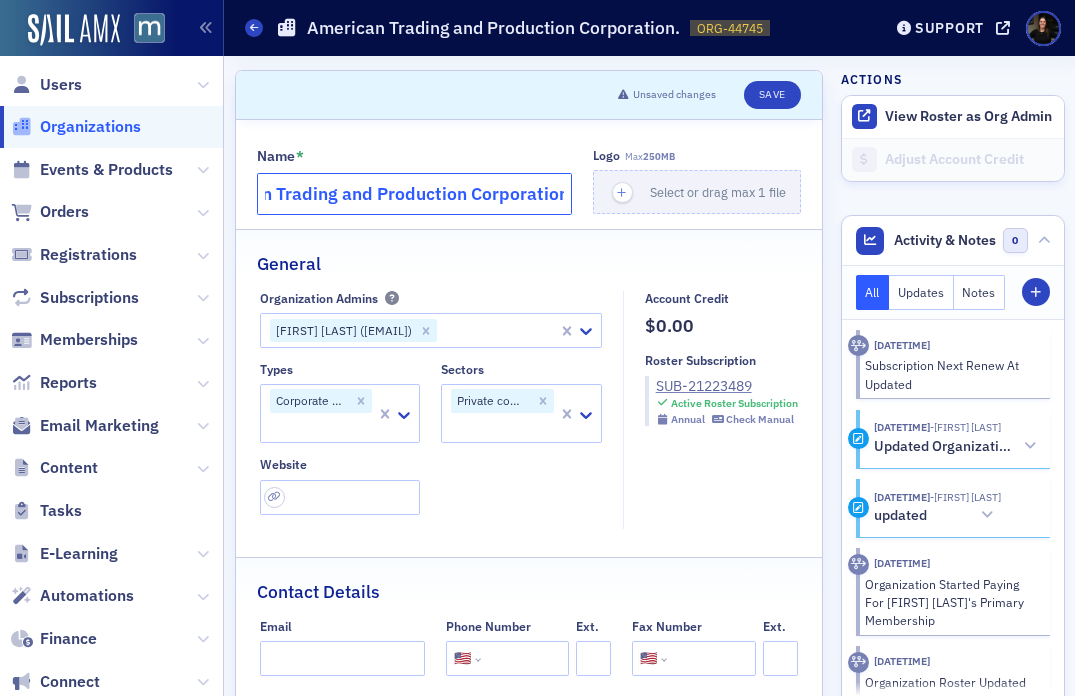 click on "American Trading and Production Corporation." 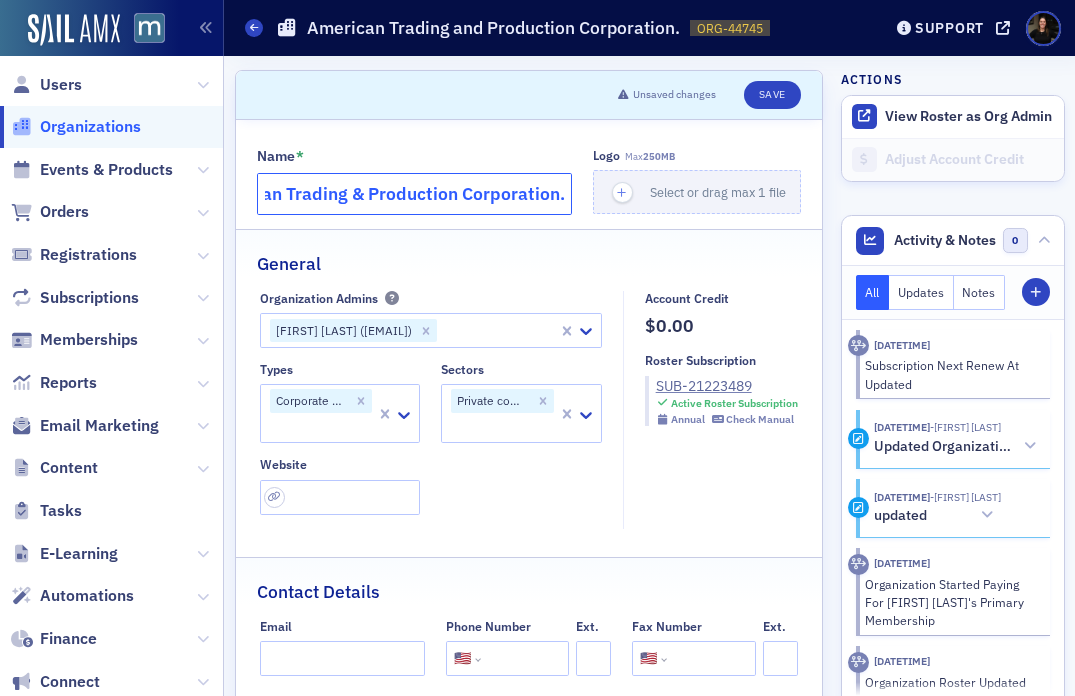 scroll, scrollTop: 0, scrollLeft: 59, axis: horizontal 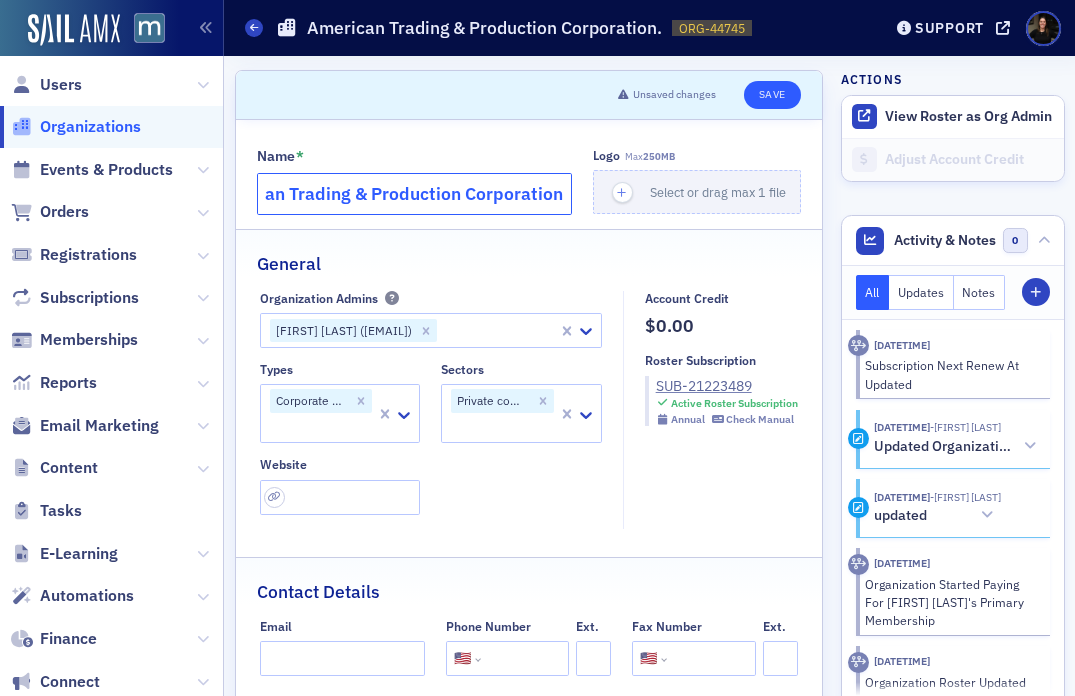type on "American Trading & Production Corporation." 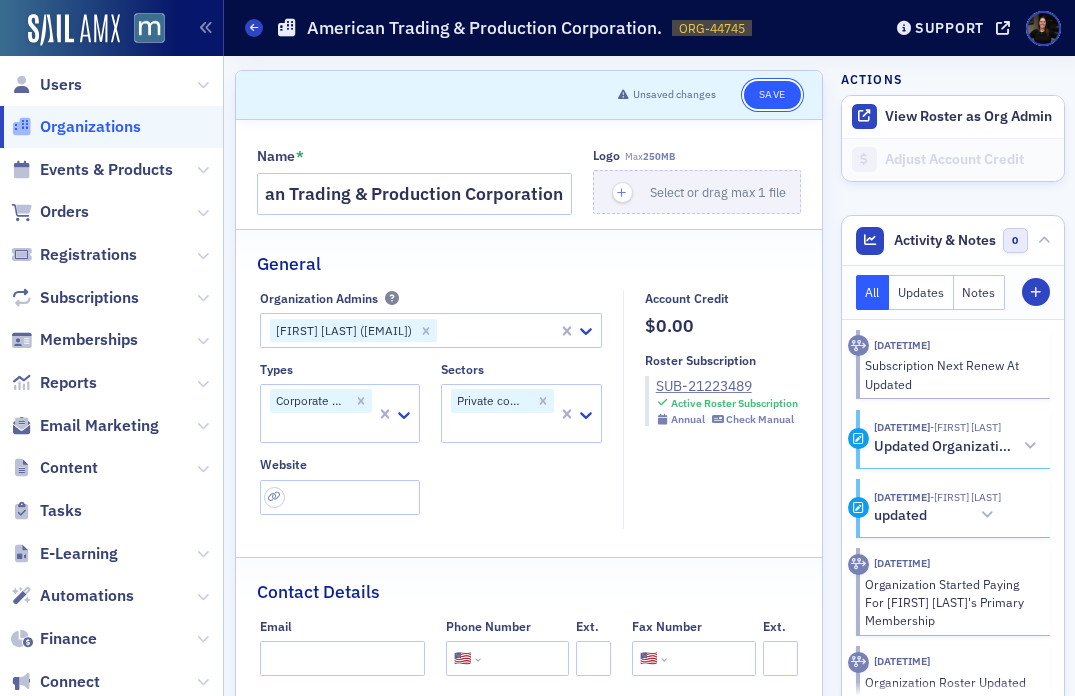 scroll, scrollTop: 0, scrollLeft: 0, axis: both 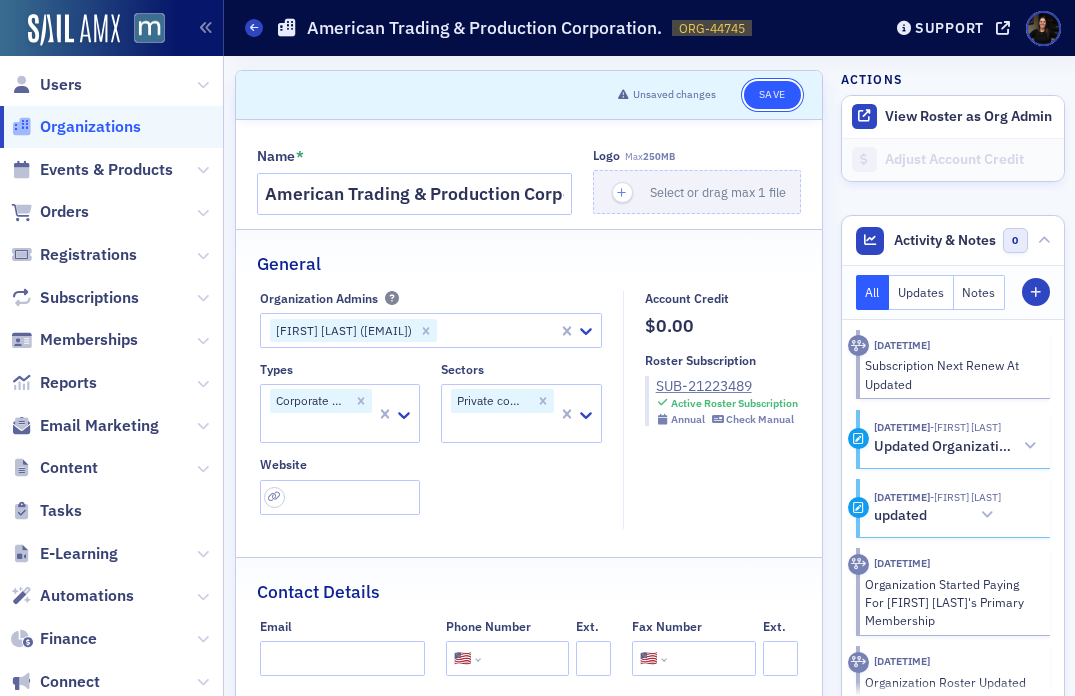 click on "Save" 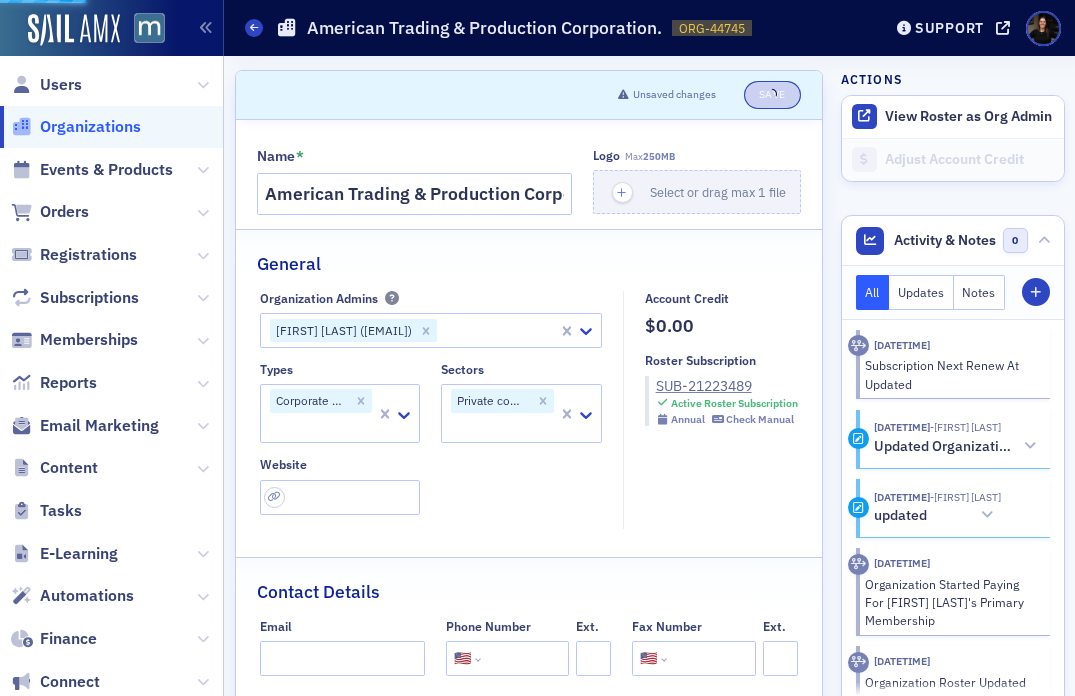 select on "US" 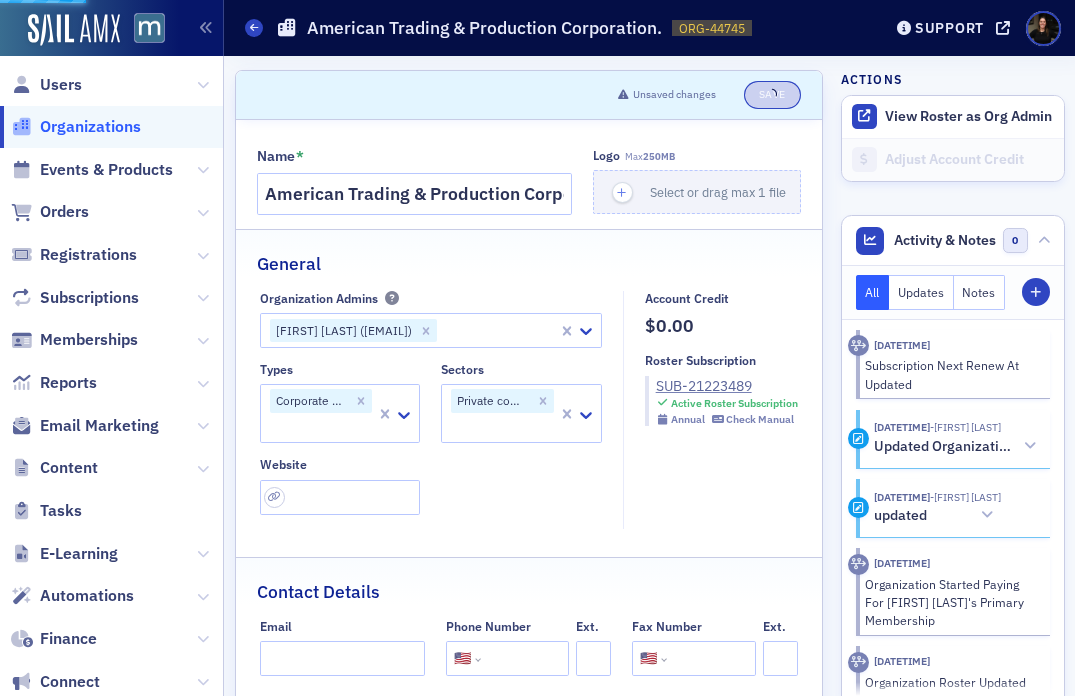 select on "US" 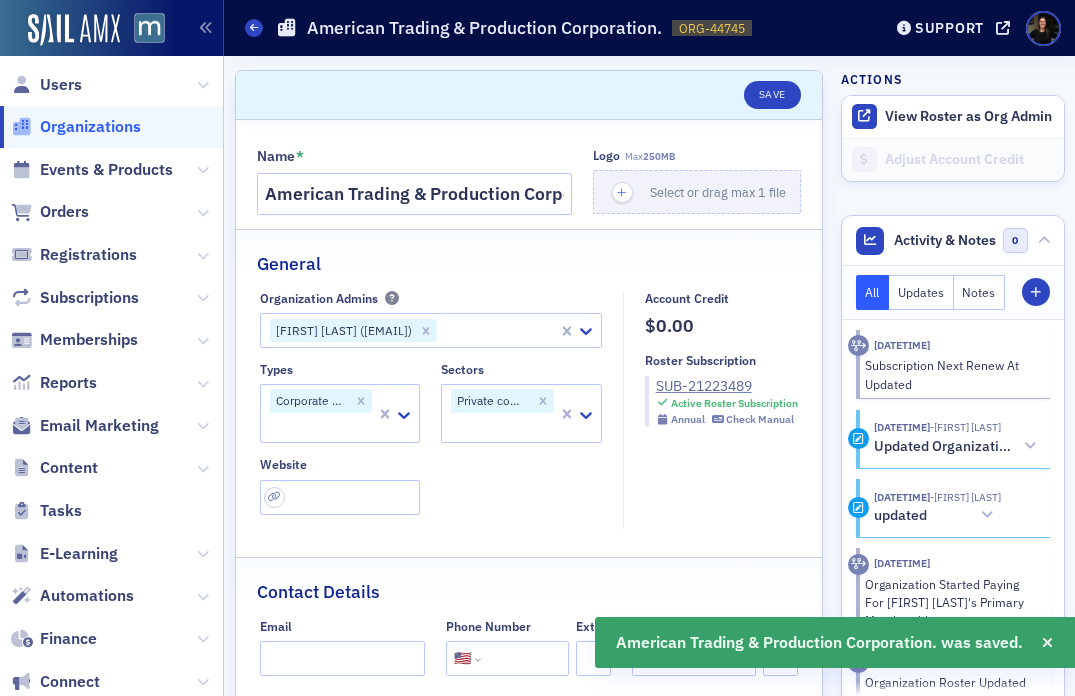 scroll, scrollTop: 6, scrollLeft: 0, axis: vertical 